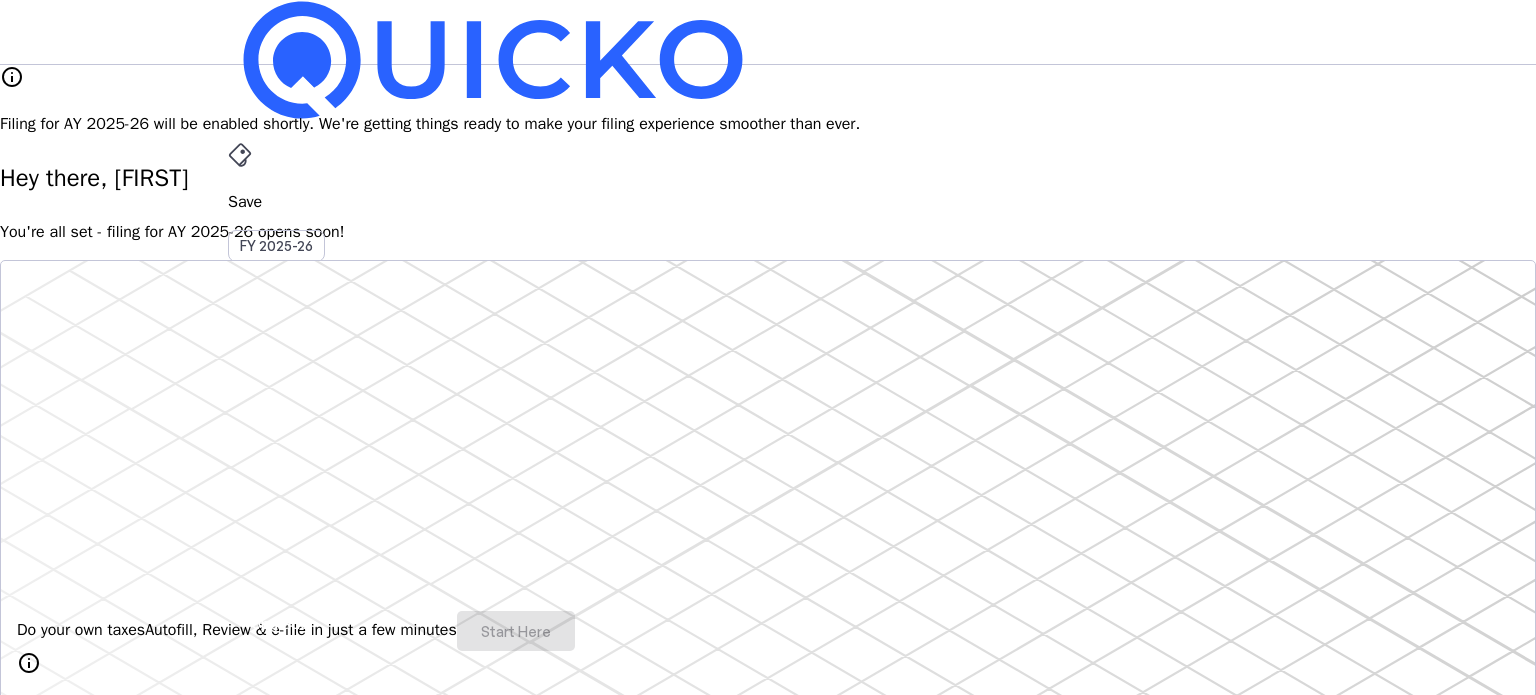scroll, scrollTop: 0, scrollLeft: 0, axis: both 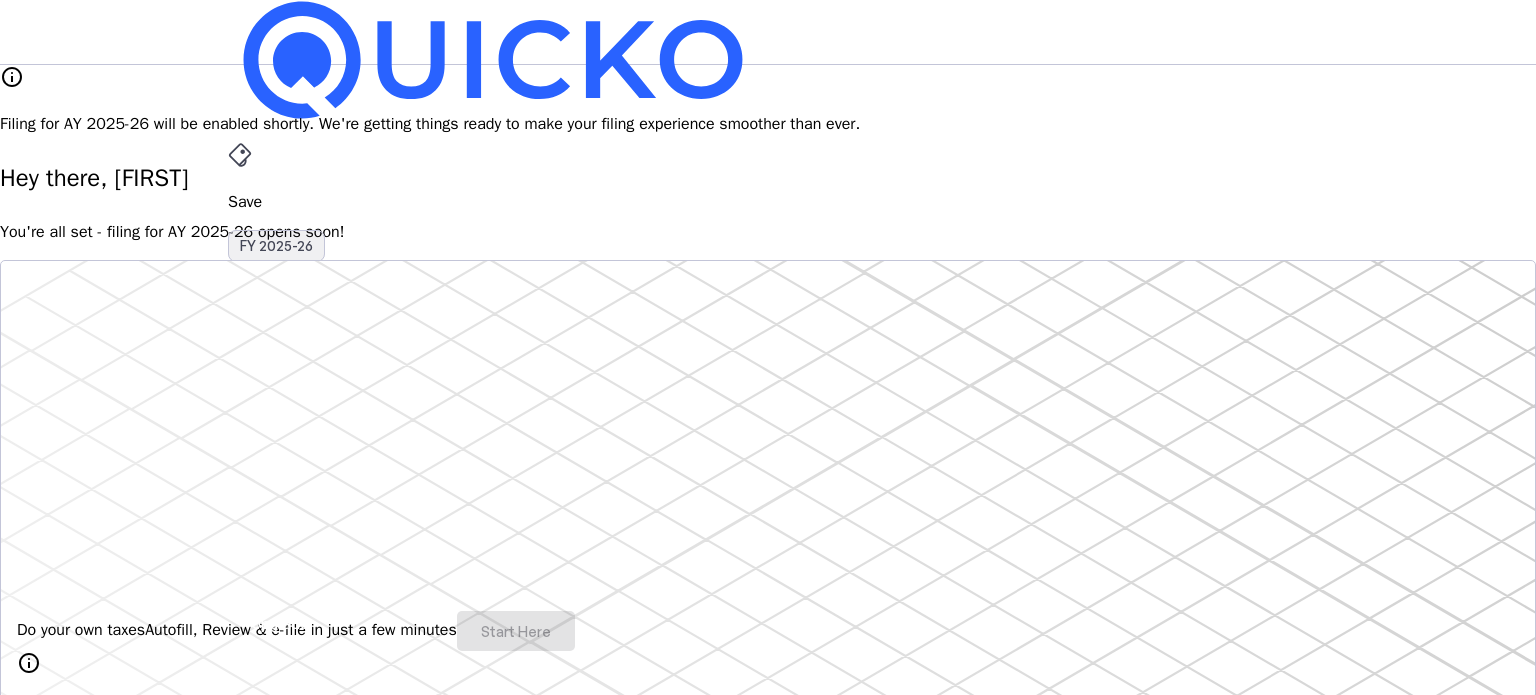 click on "FY 2025-26" at bounding box center [276, 246] 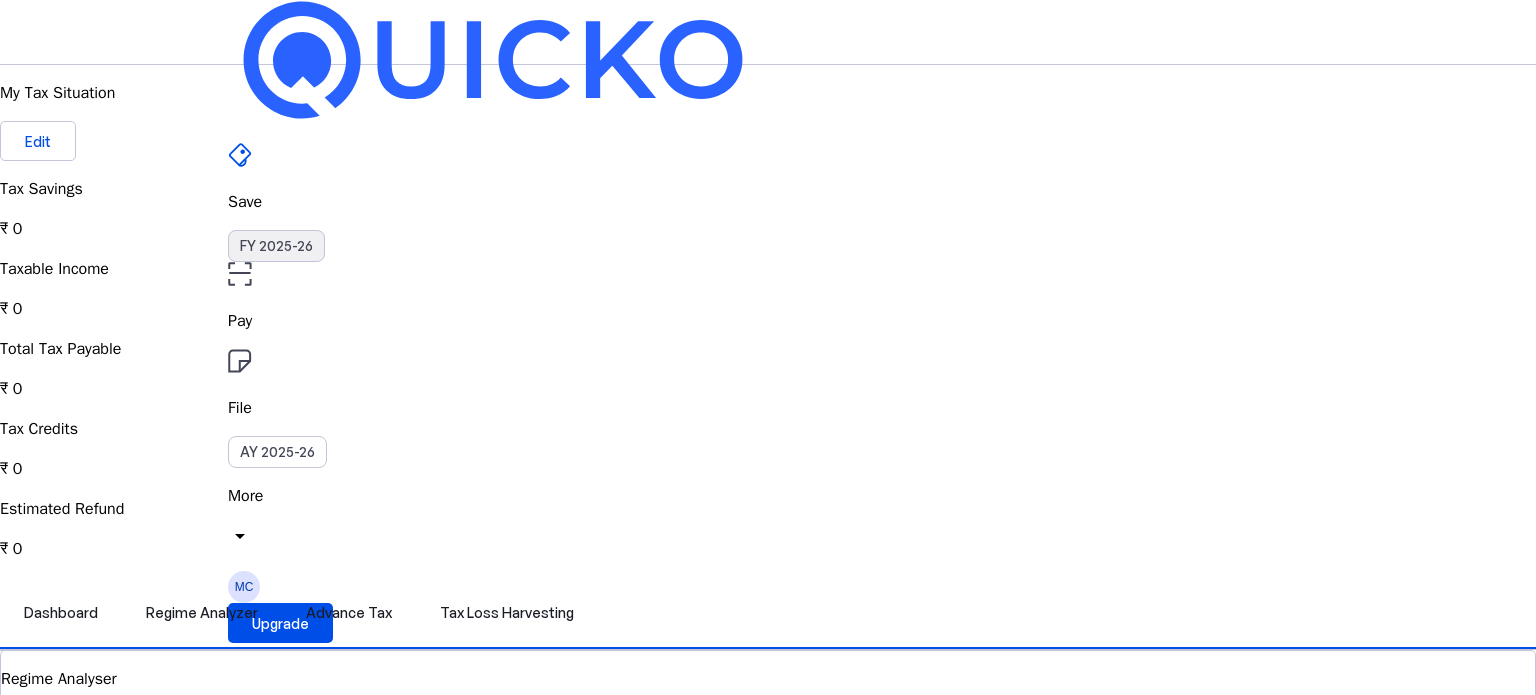 drag, startPoint x: 592, startPoint y: 43, endPoint x: 566, endPoint y: 39, distance: 26.305893 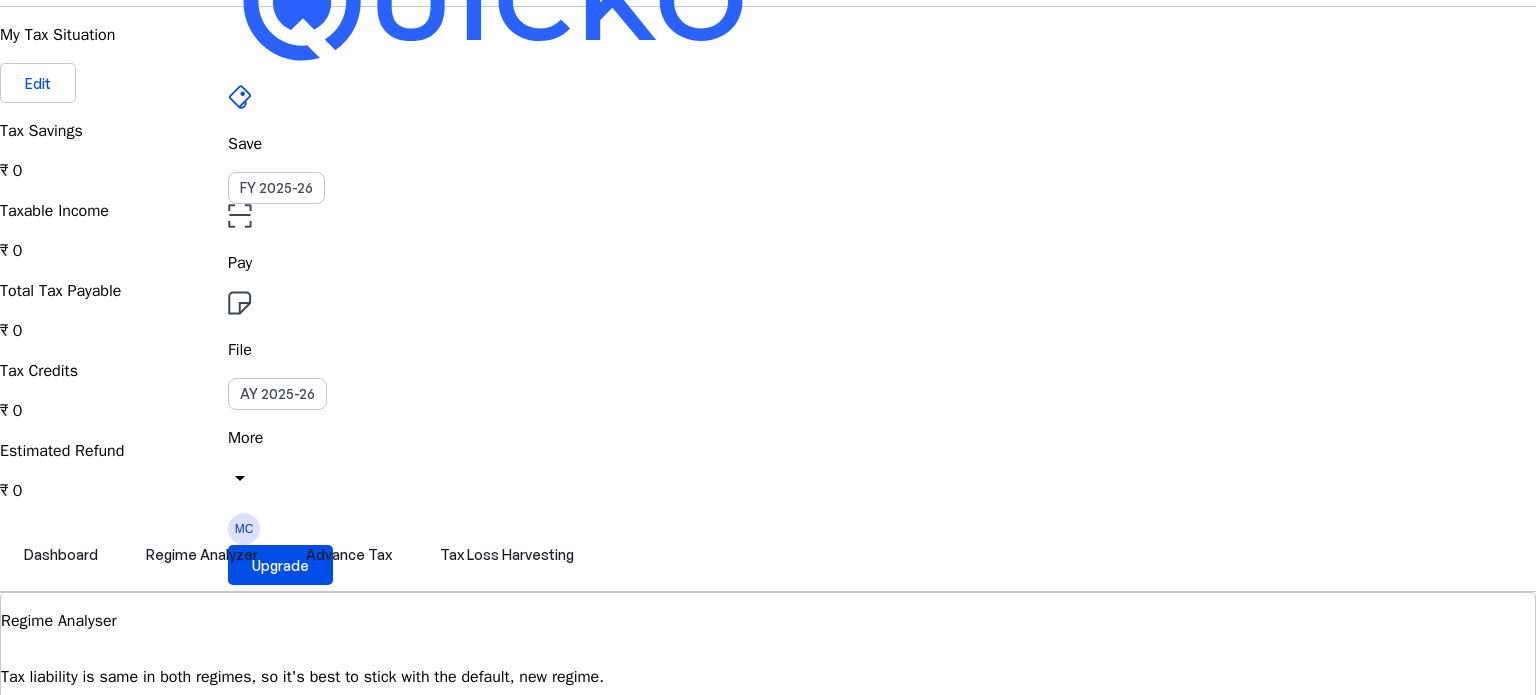 scroll, scrollTop: 0, scrollLeft: 0, axis: both 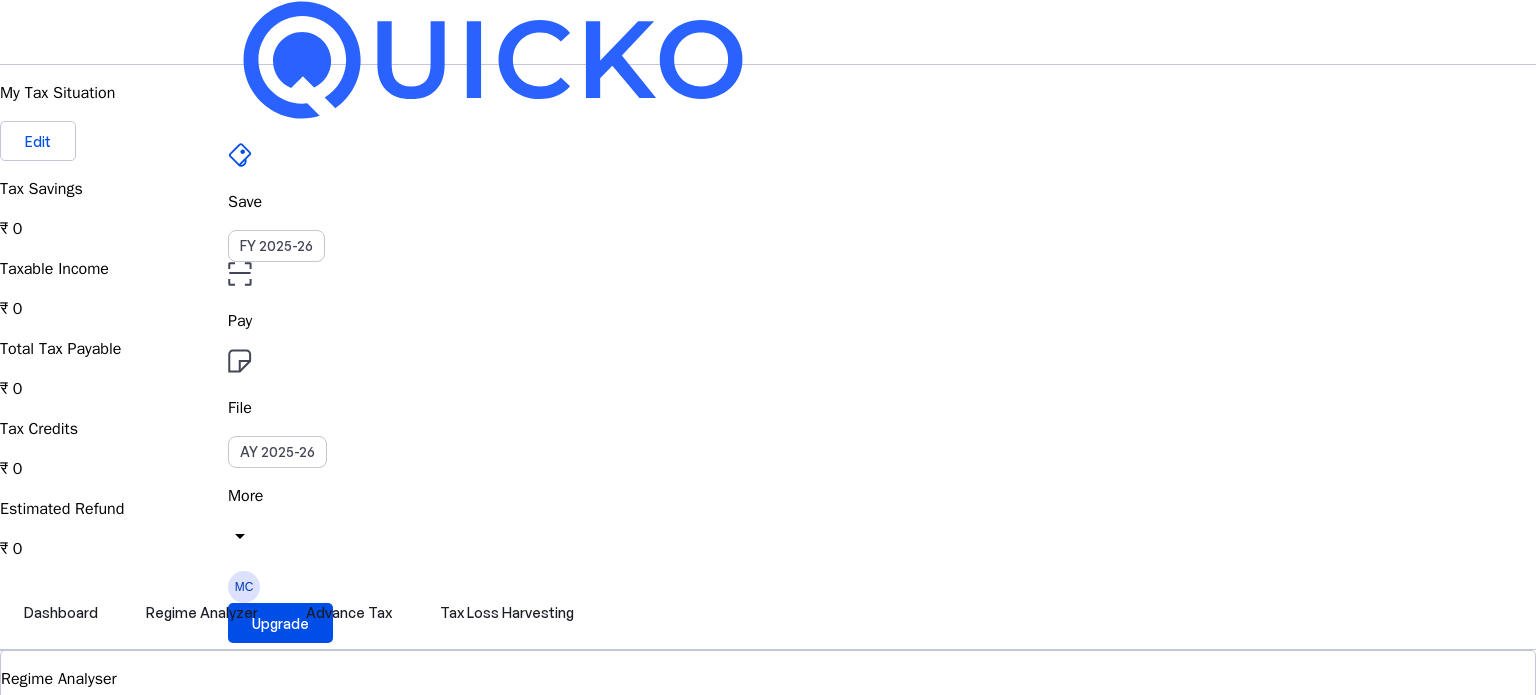 drag, startPoint x: 920, startPoint y: 31, endPoint x: 969, endPoint y: 34, distance: 49.09175 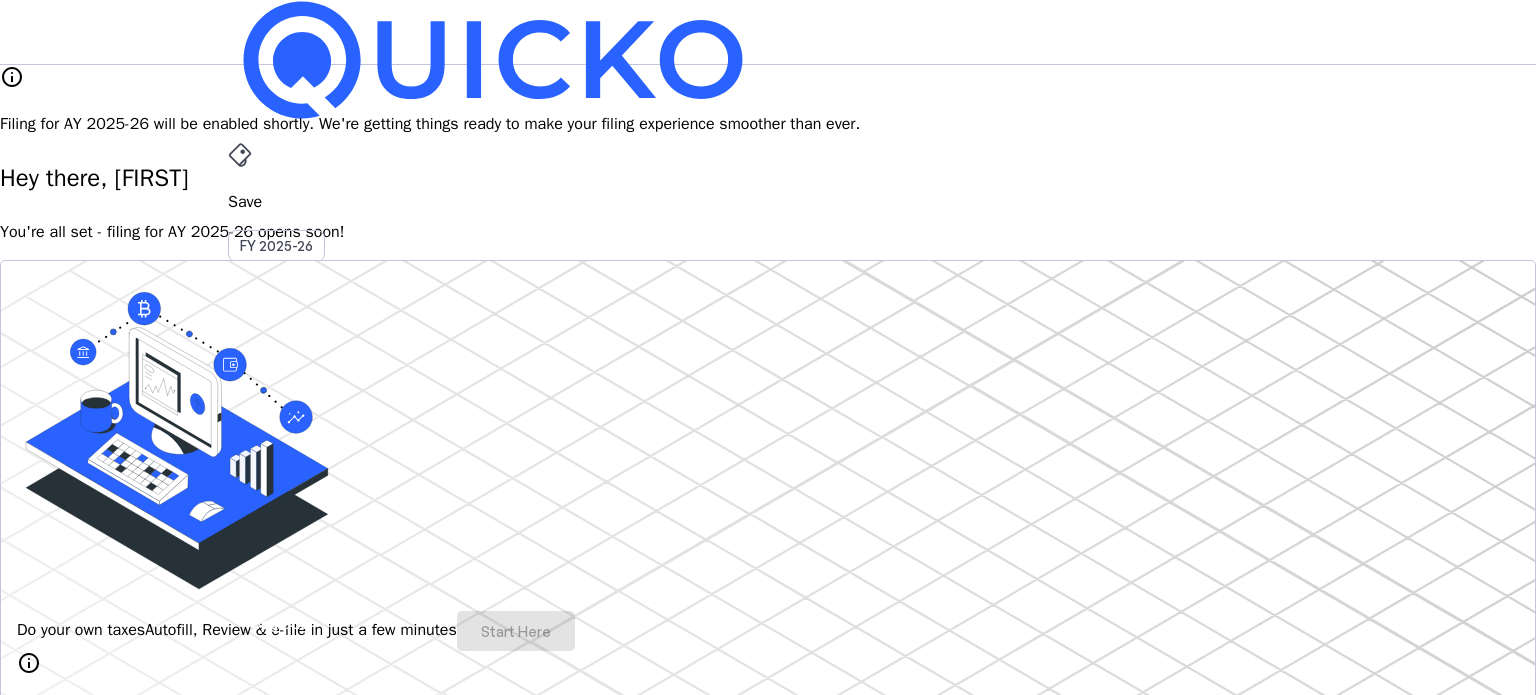 click on "More" at bounding box center [768, 496] 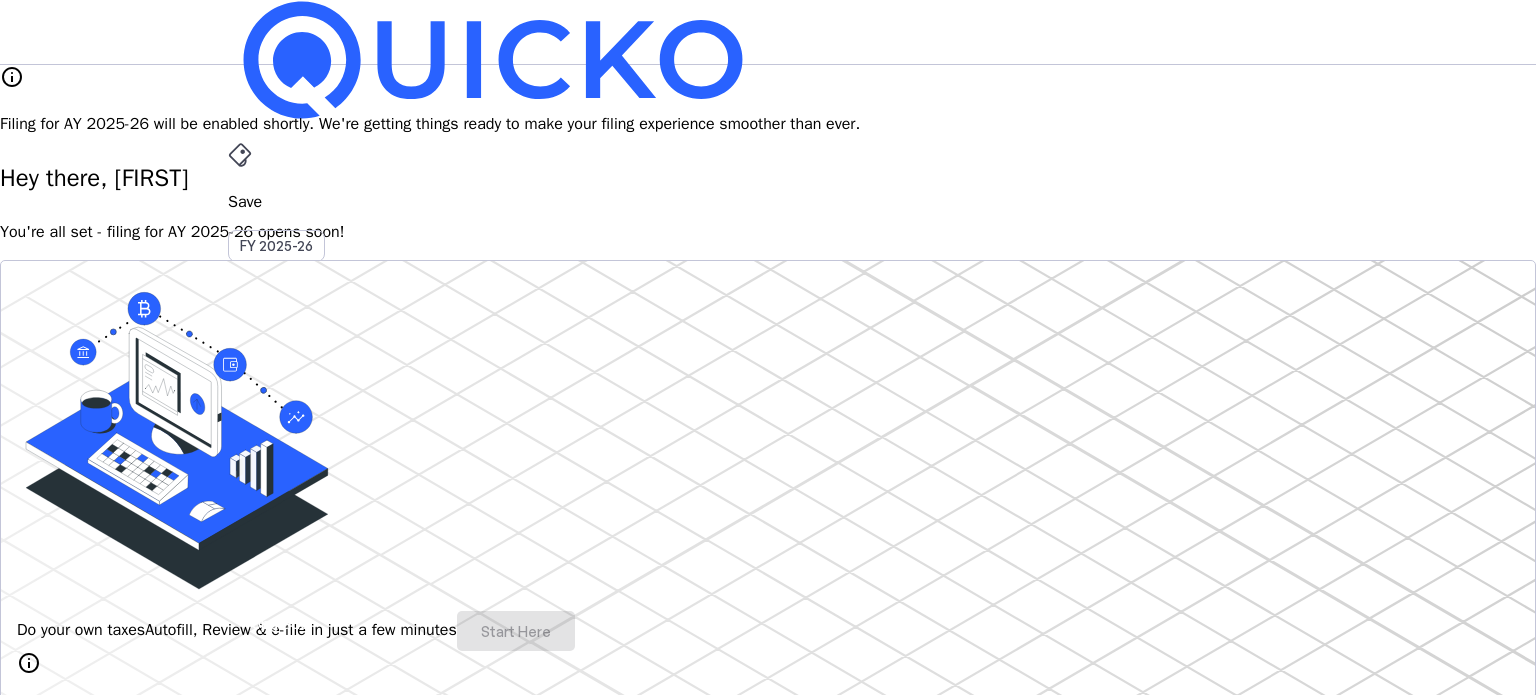 click on "AY 2025-26" at bounding box center (277, 452) 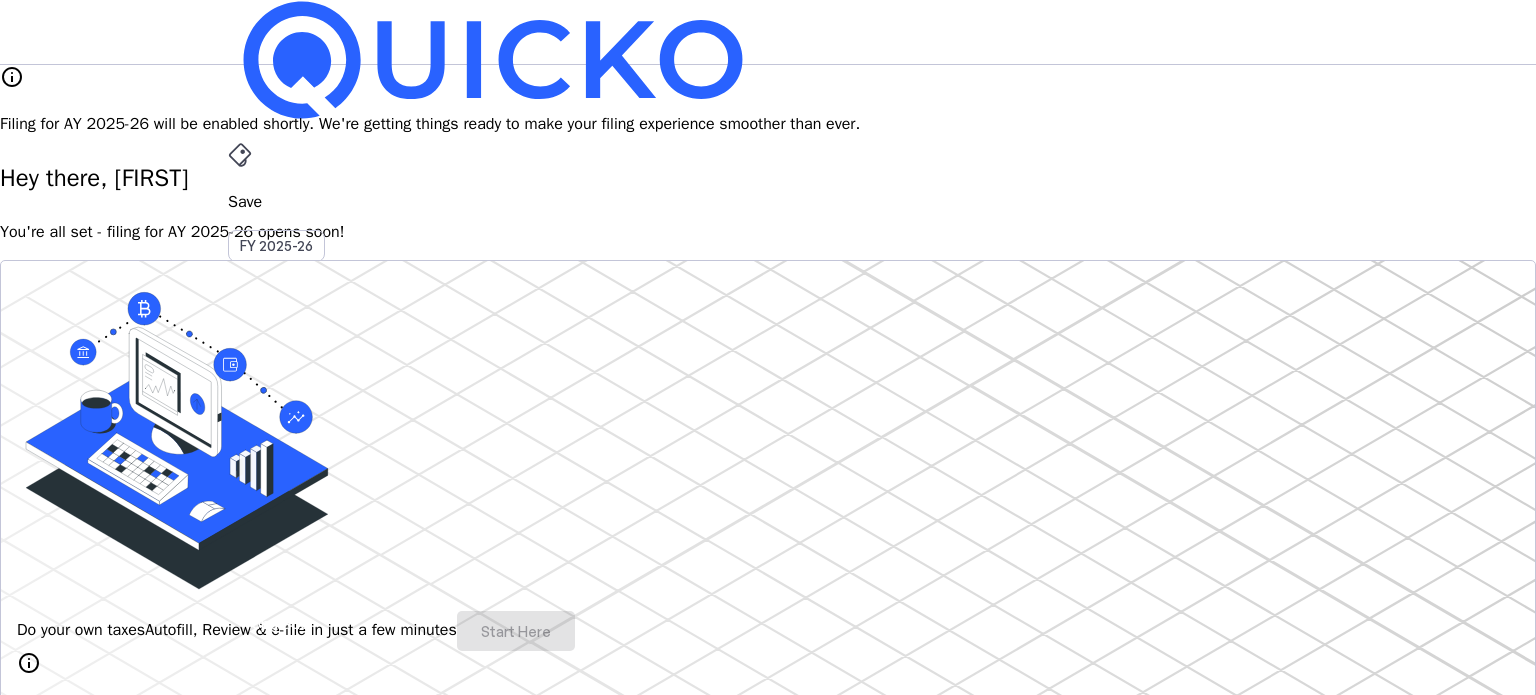 click on "File" at bounding box center [768, 408] 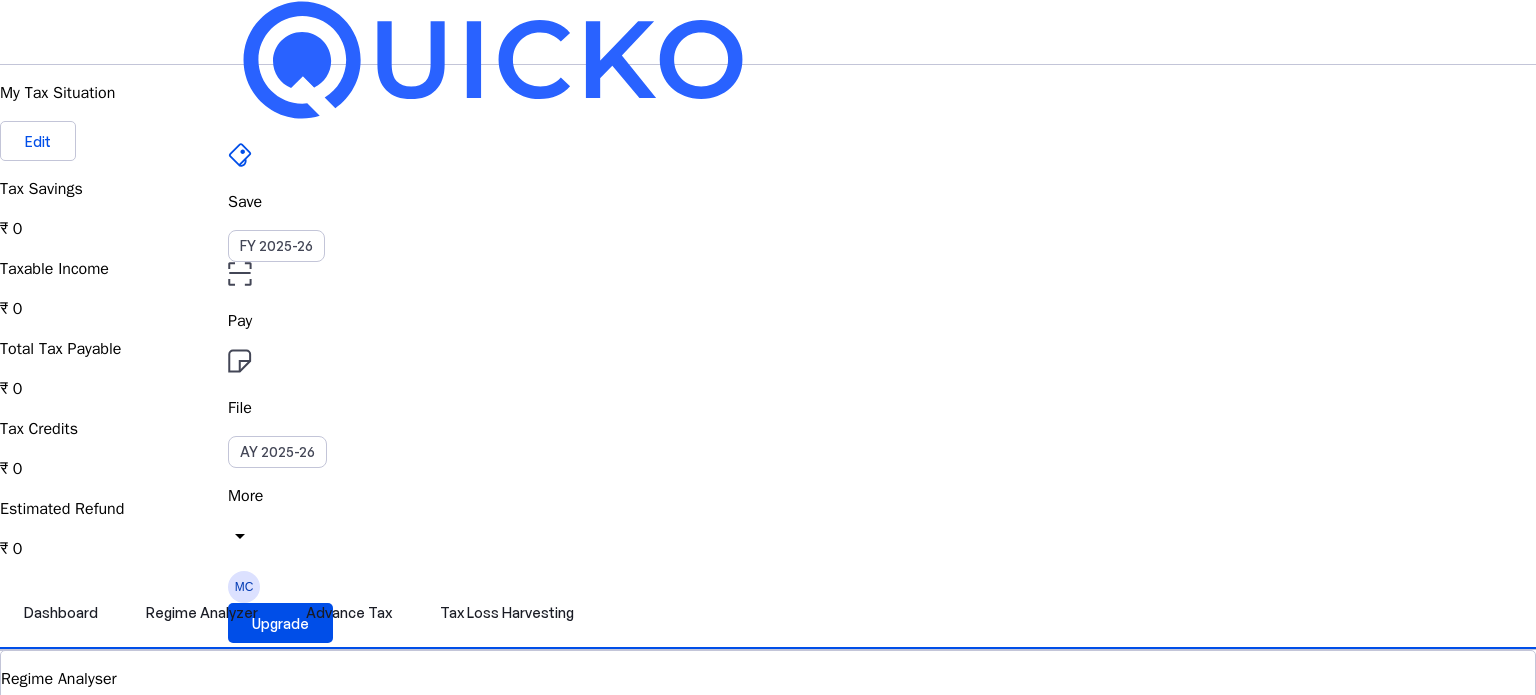 click on "Save" at bounding box center [768, 202] 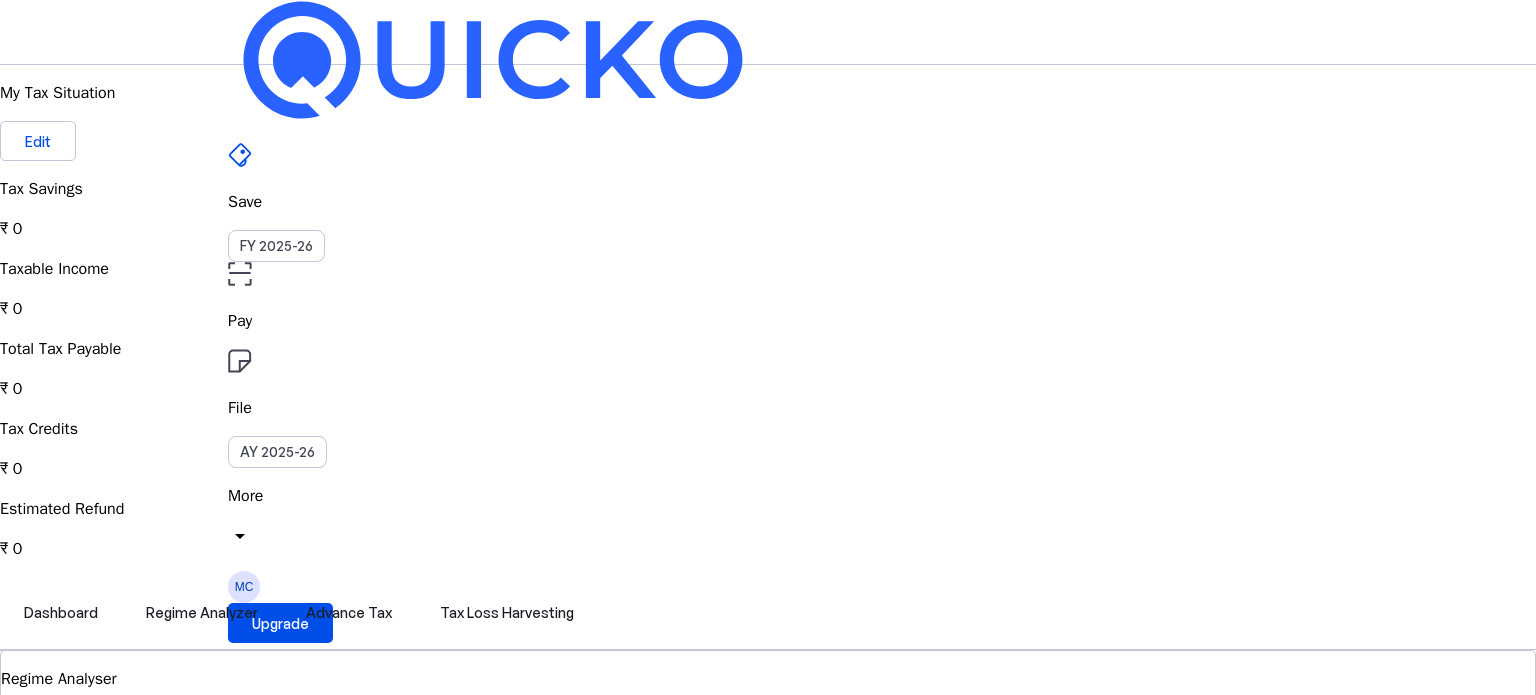 click on "File AY 2025-26" at bounding box center (768, 202) 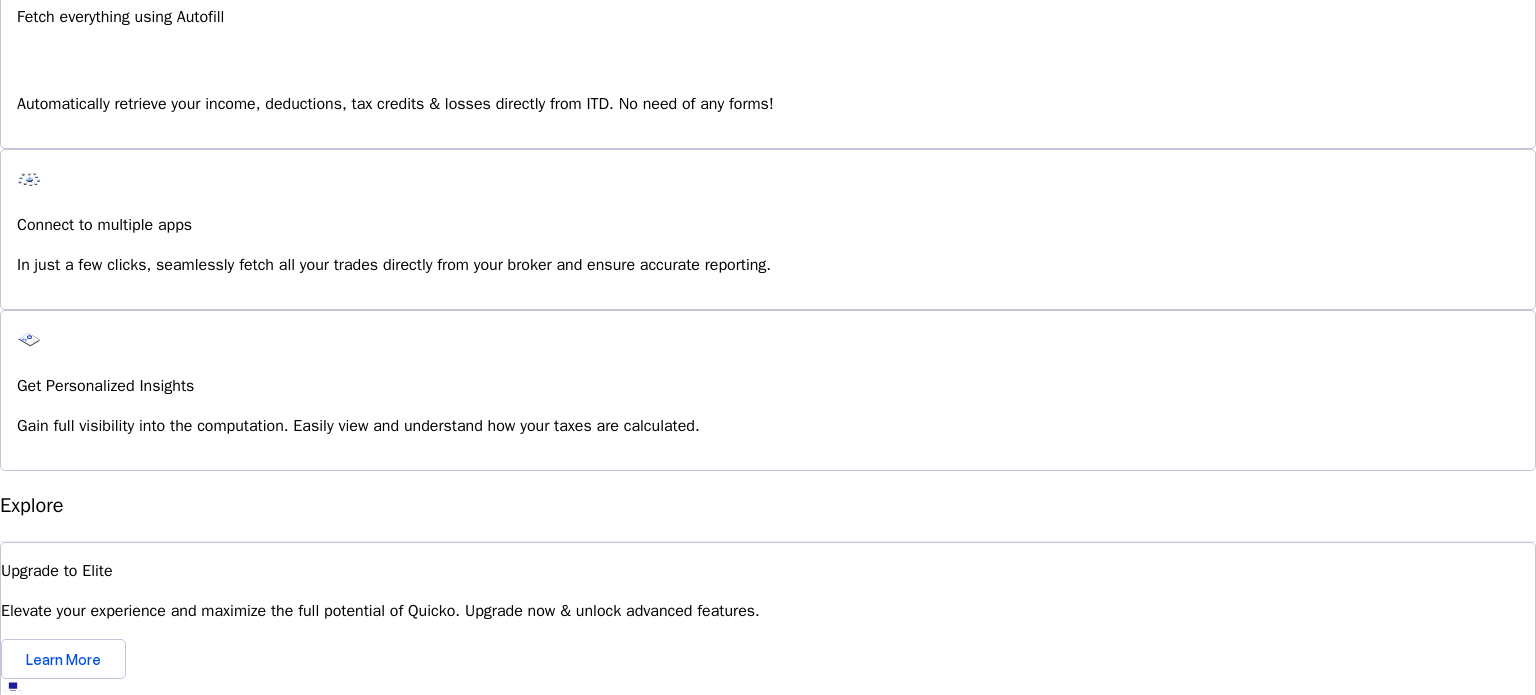 scroll, scrollTop: 1600, scrollLeft: 0, axis: vertical 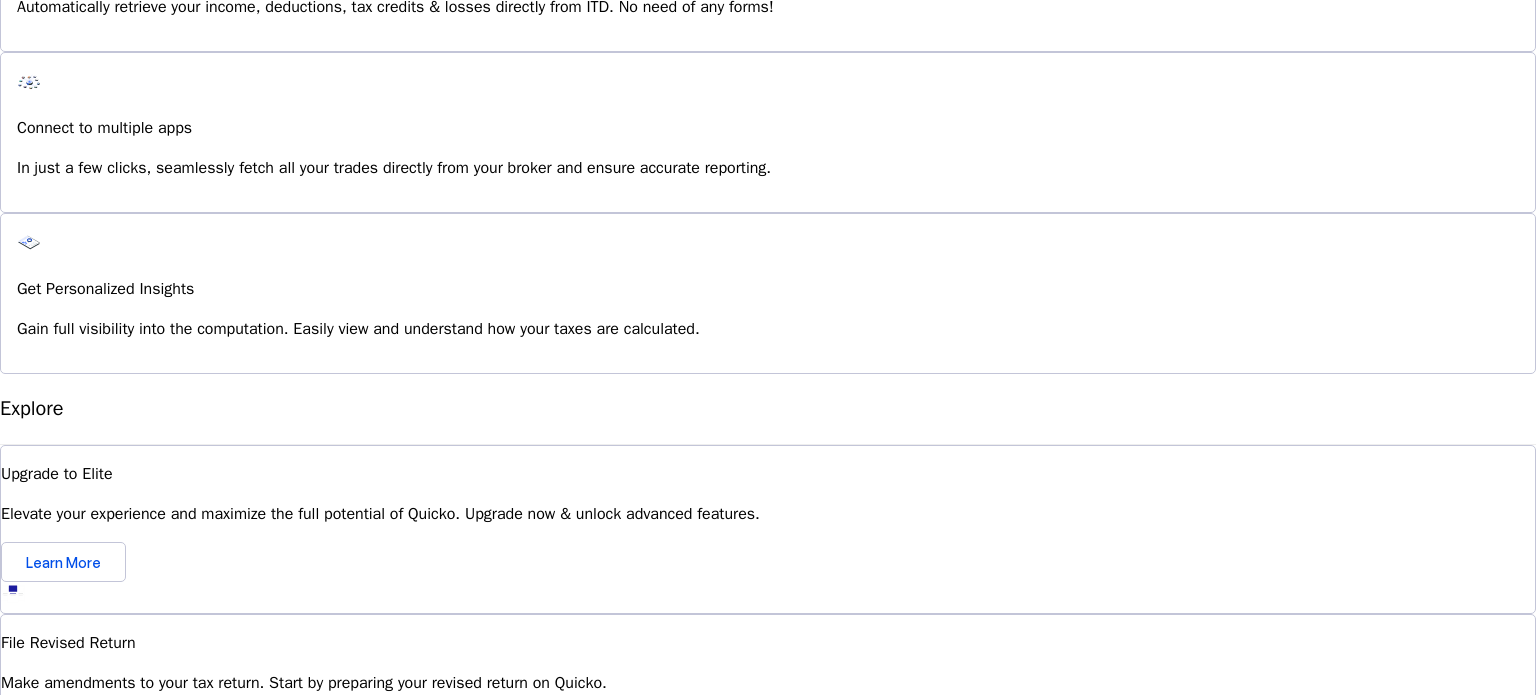 click at bounding box center [51, 893] 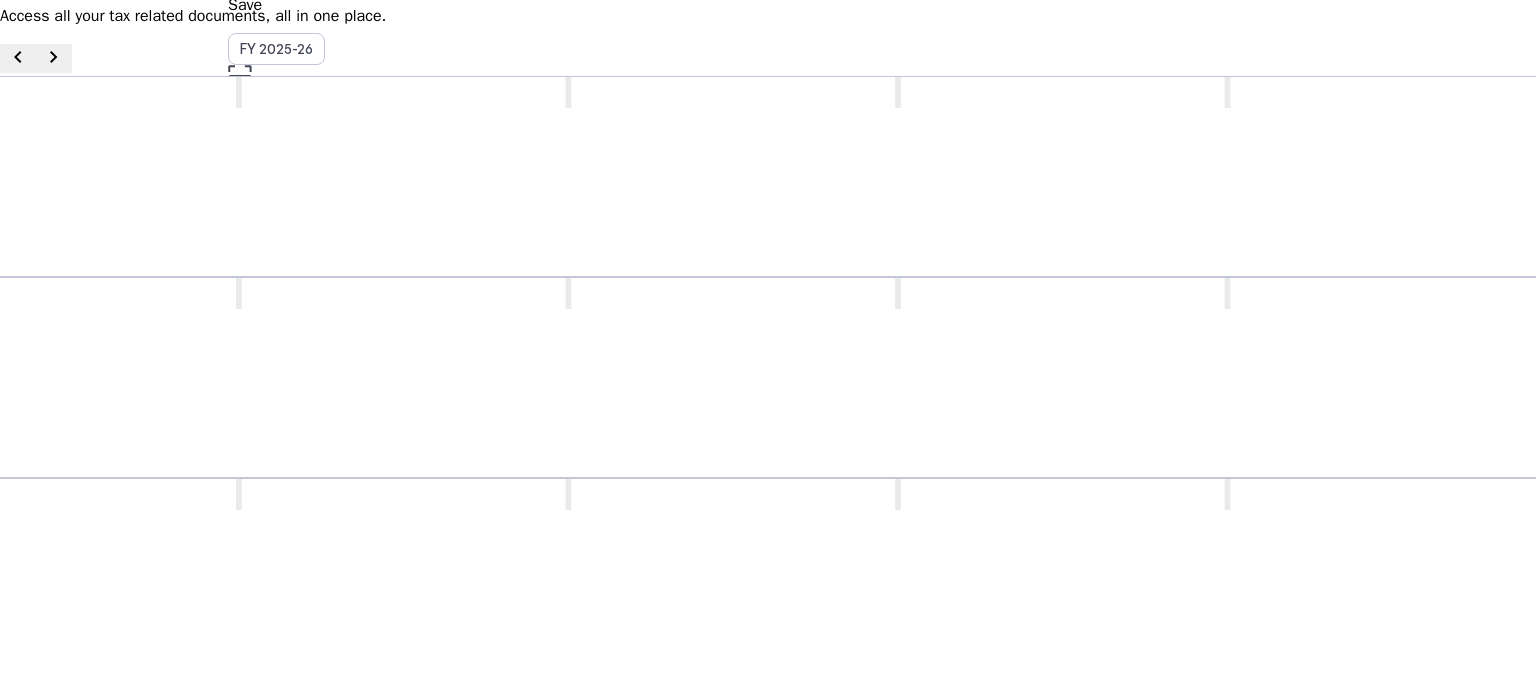 scroll, scrollTop: 0, scrollLeft: 0, axis: both 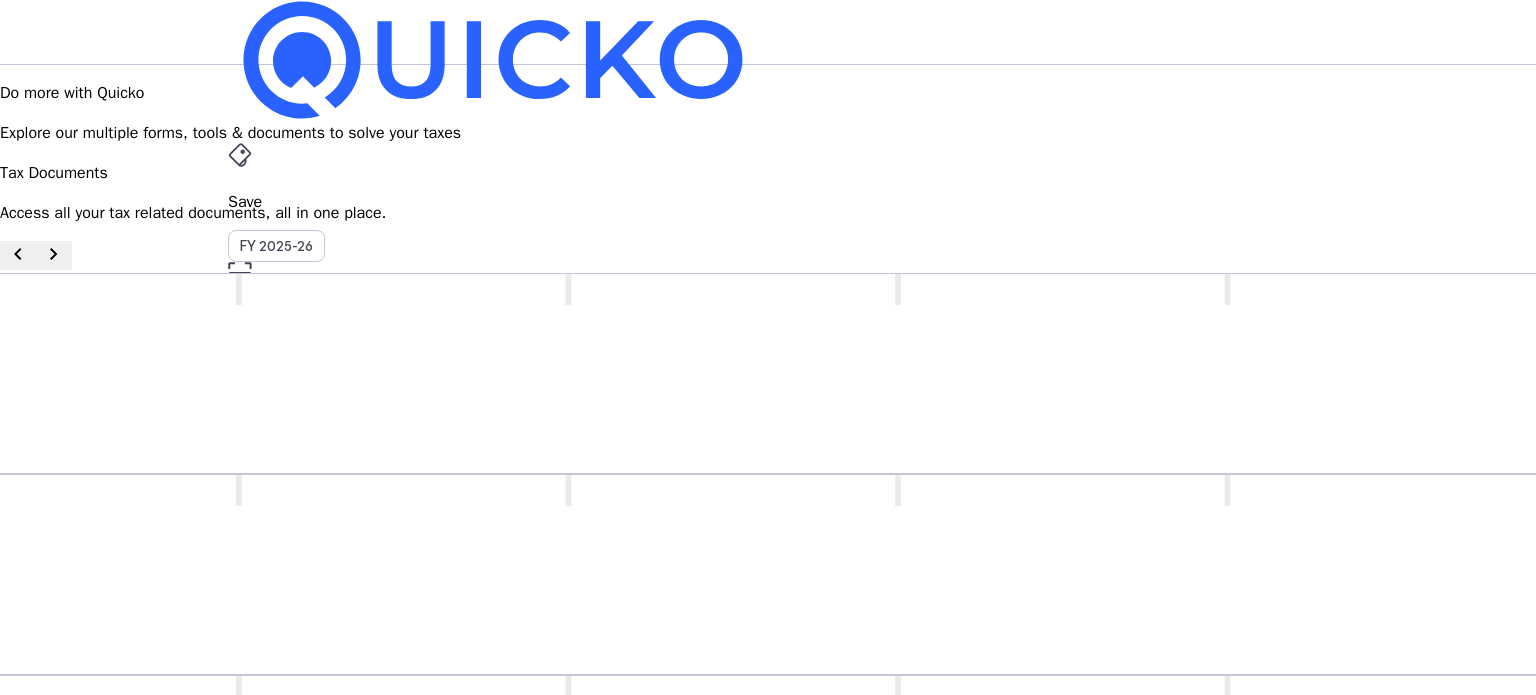 click on "Tax Documents" at bounding box center [768, 496] 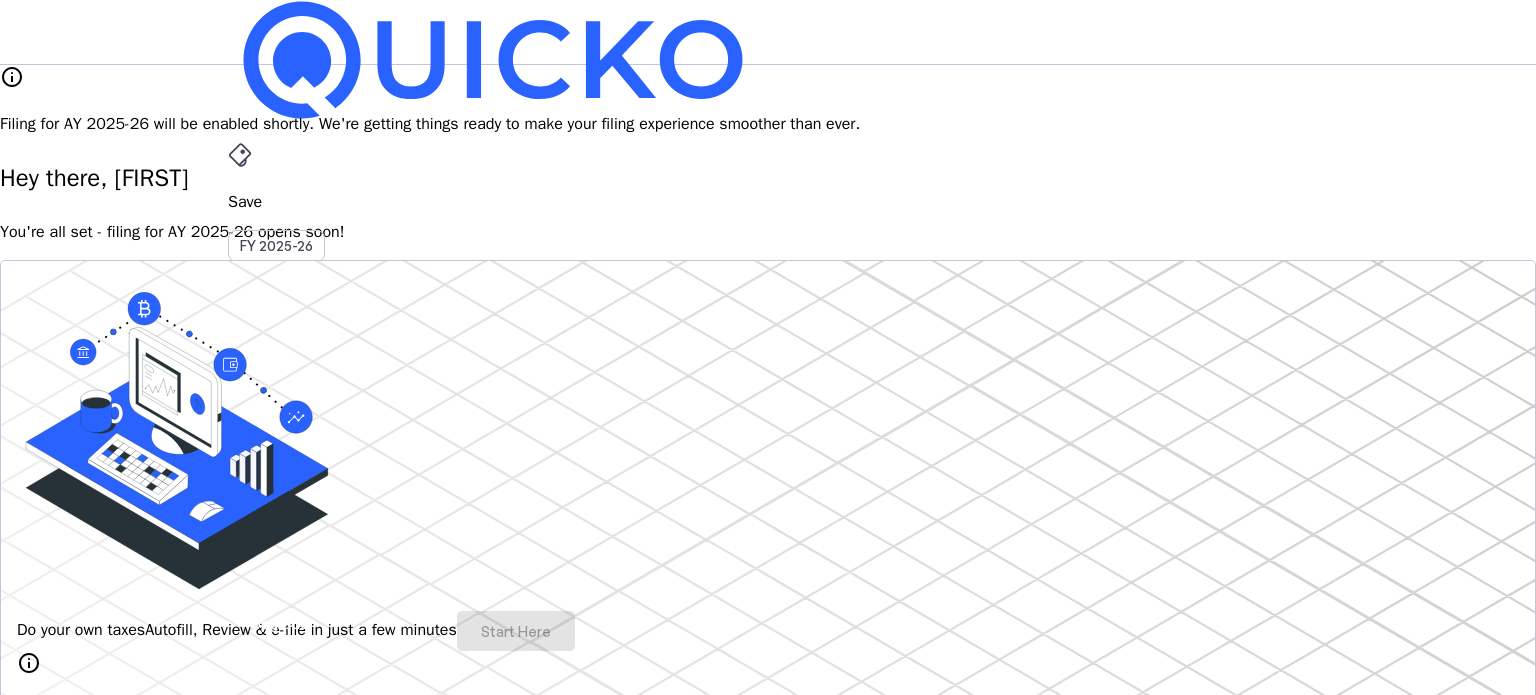 click on "MC" at bounding box center (244, 587) 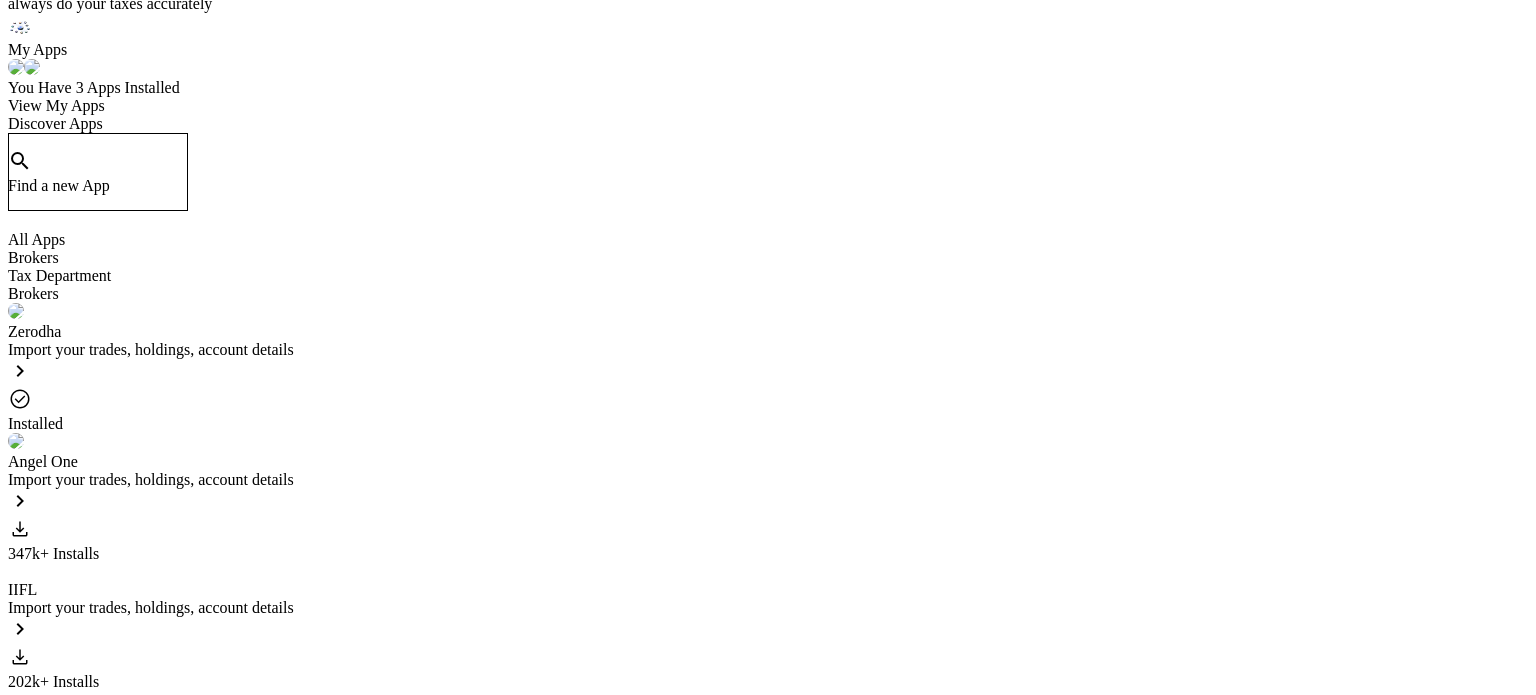 scroll, scrollTop: 300, scrollLeft: 0, axis: vertical 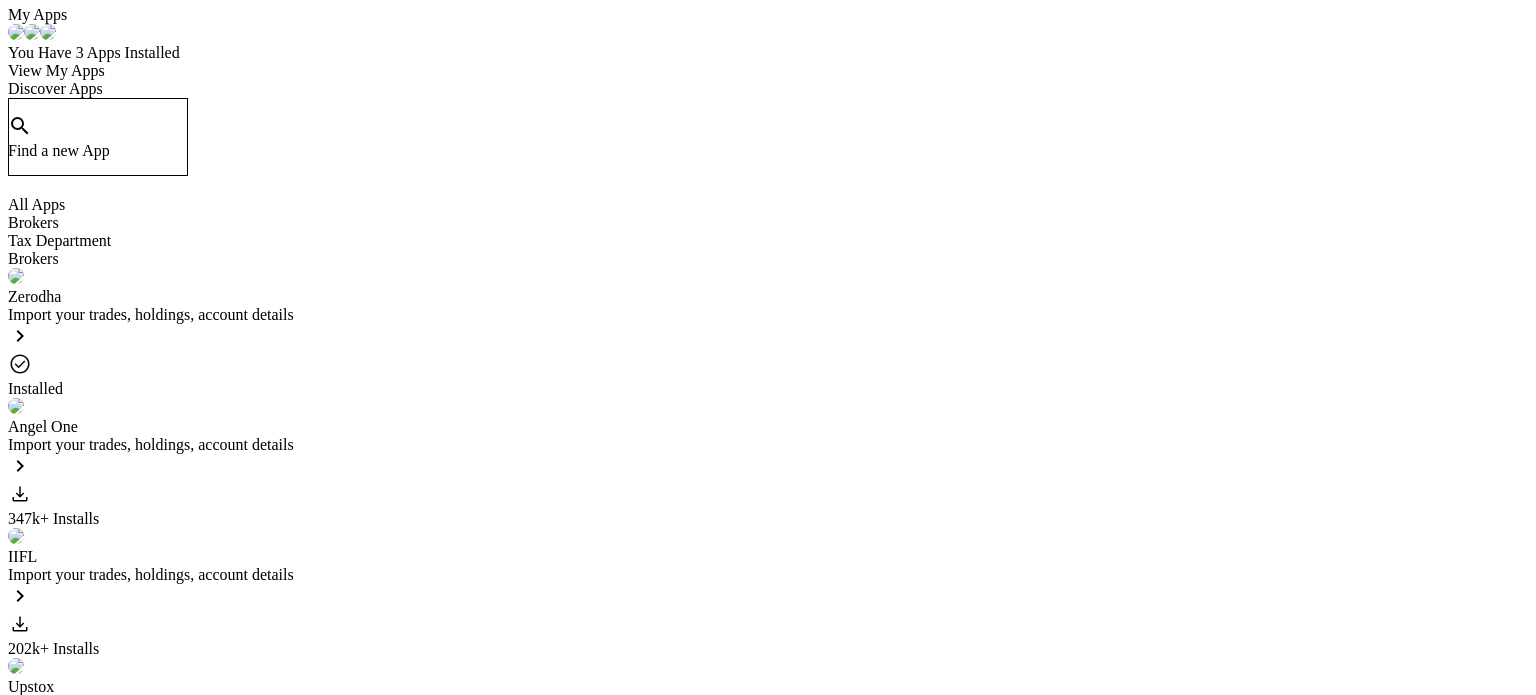 click on "View My Apps" at bounding box center [56, 70] 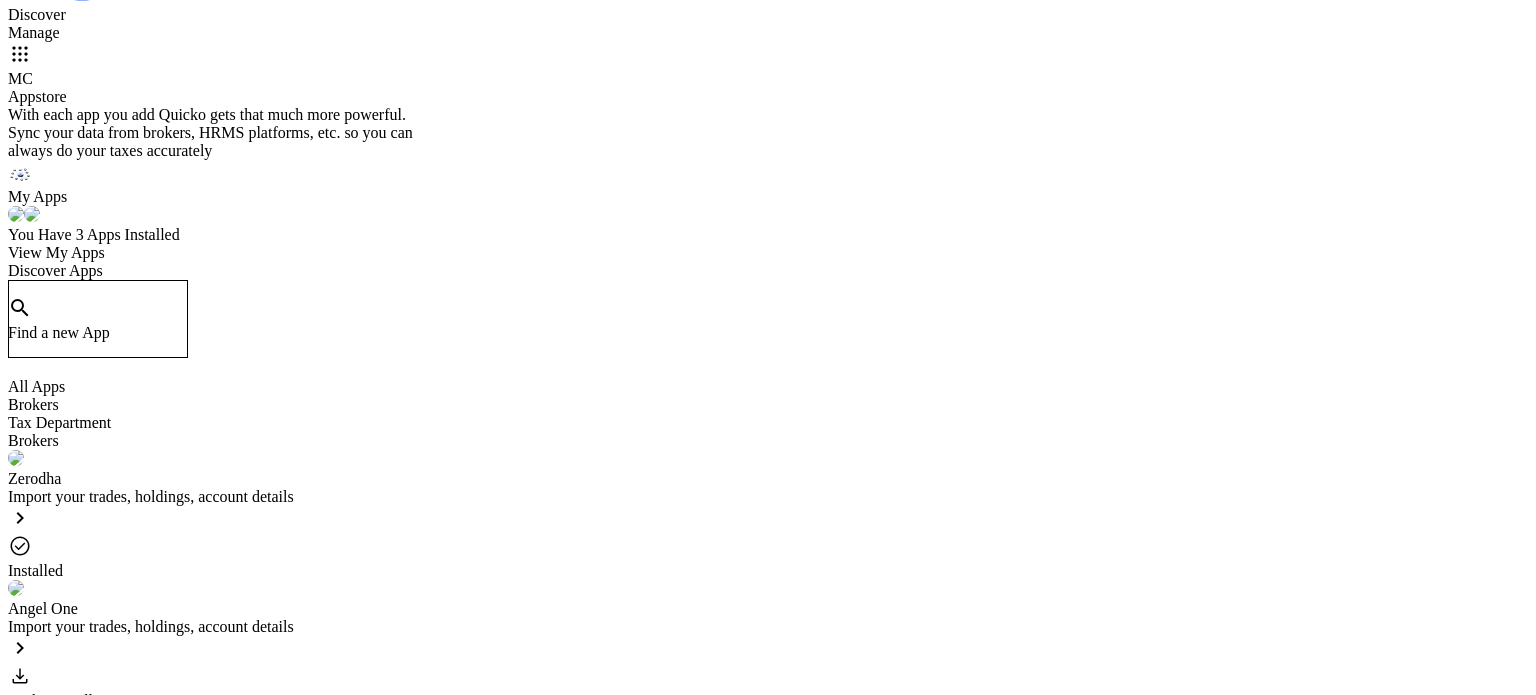 scroll, scrollTop: 0, scrollLeft: 0, axis: both 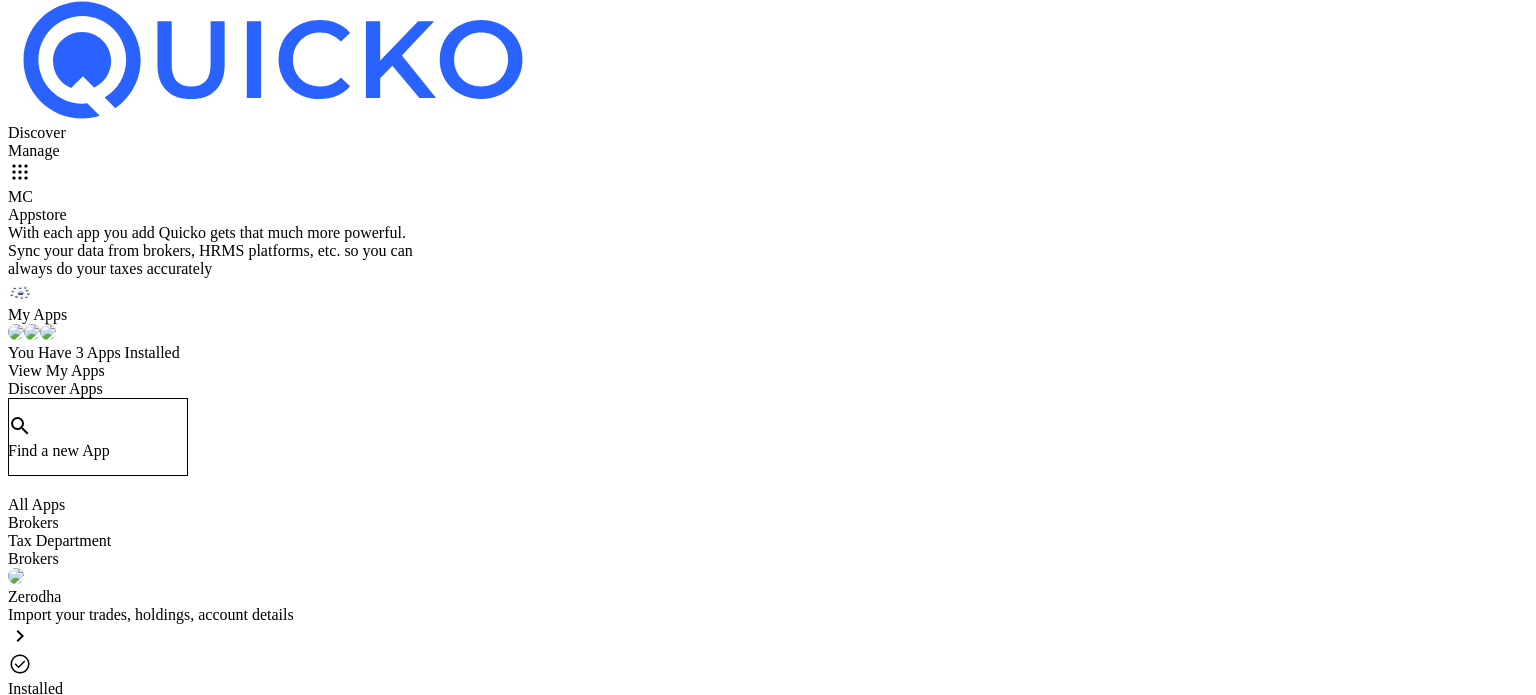click on "Manage" at bounding box center (768, 151) 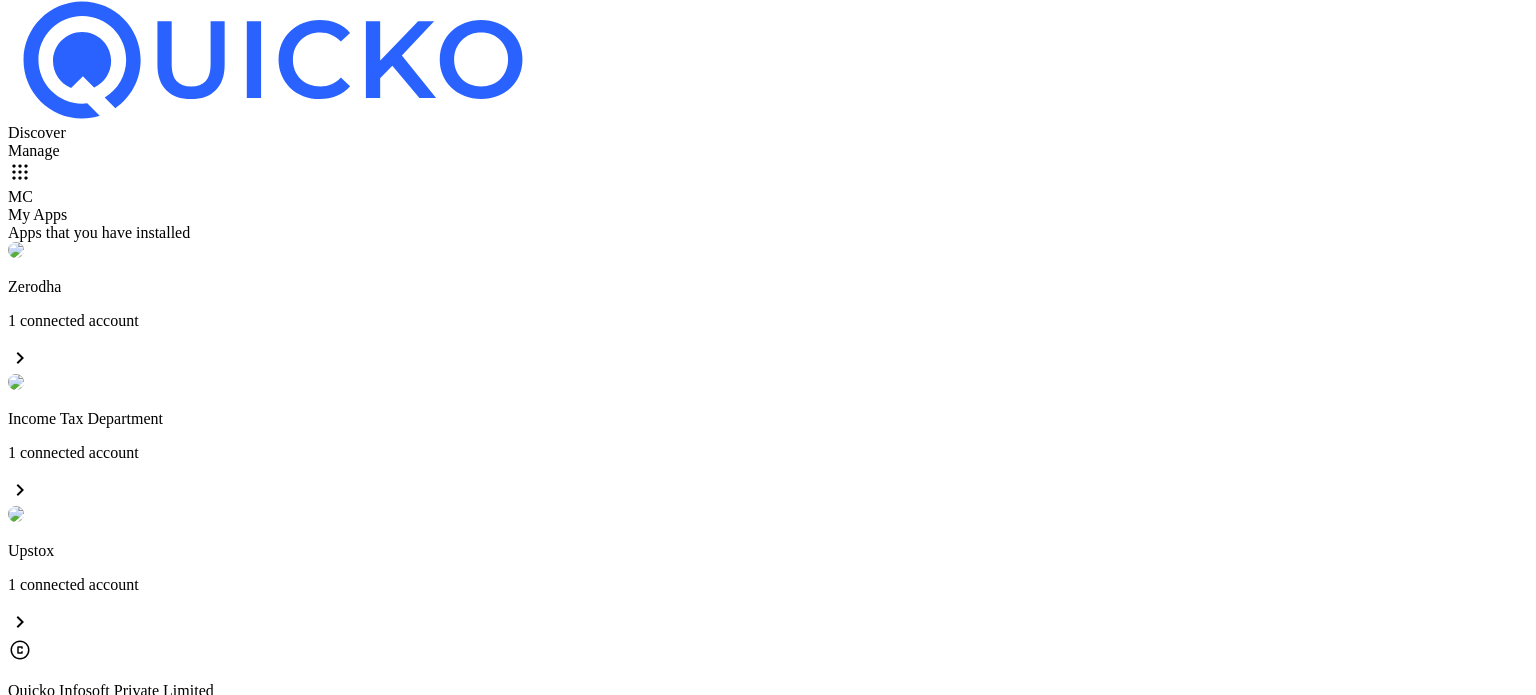 click on "Zerodha   1 connected account  chevron_right" at bounding box center (768, 308) 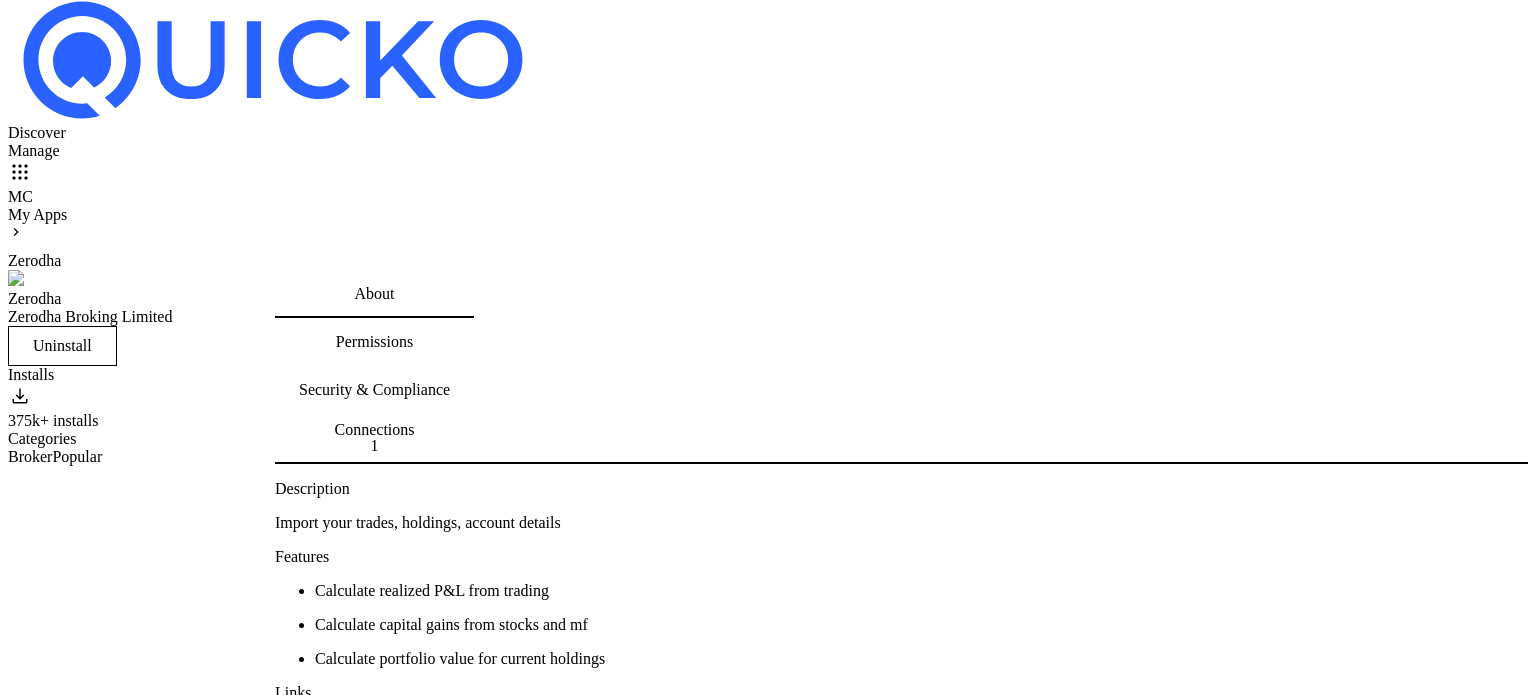 click on "apps" at bounding box center (20, 172) 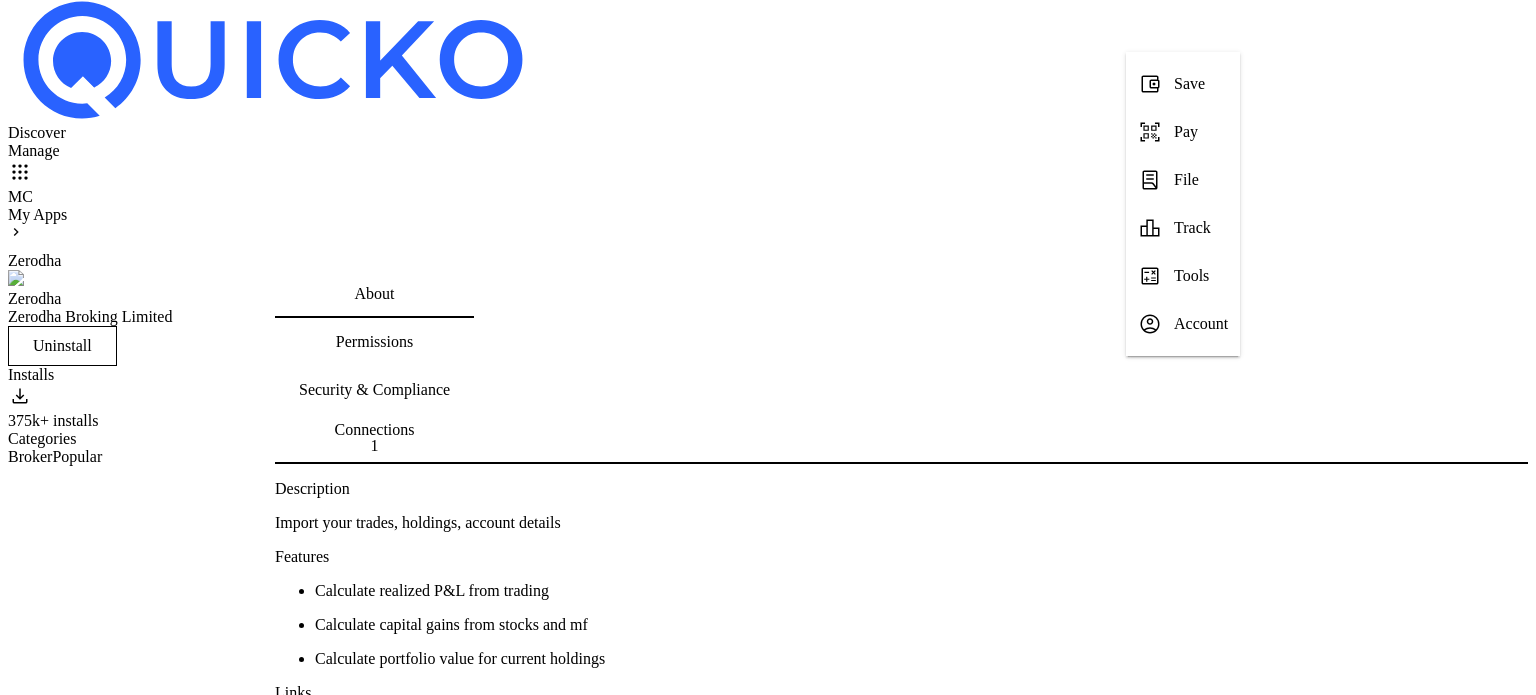 click on "lab_profile" at bounding box center [1150, 84] 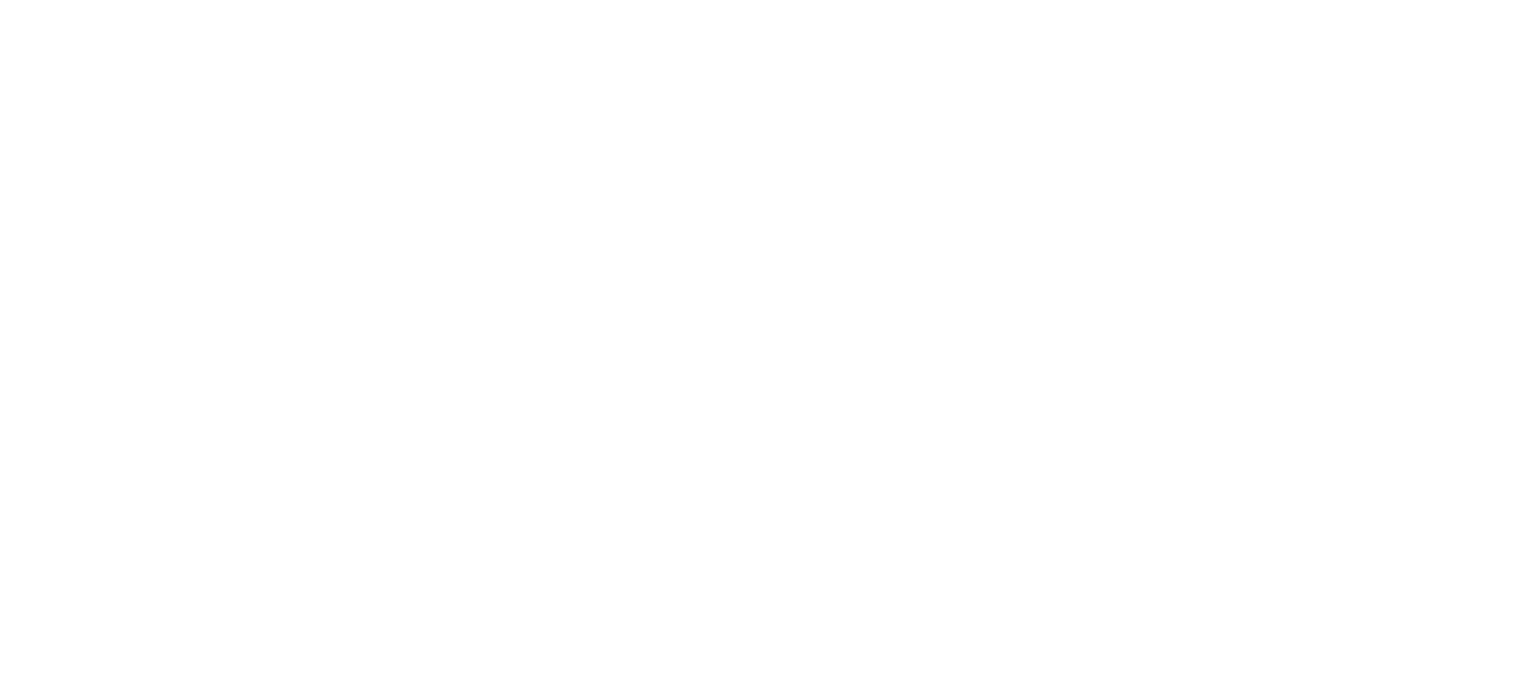 scroll, scrollTop: 0, scrollLeft: 0, axis: both 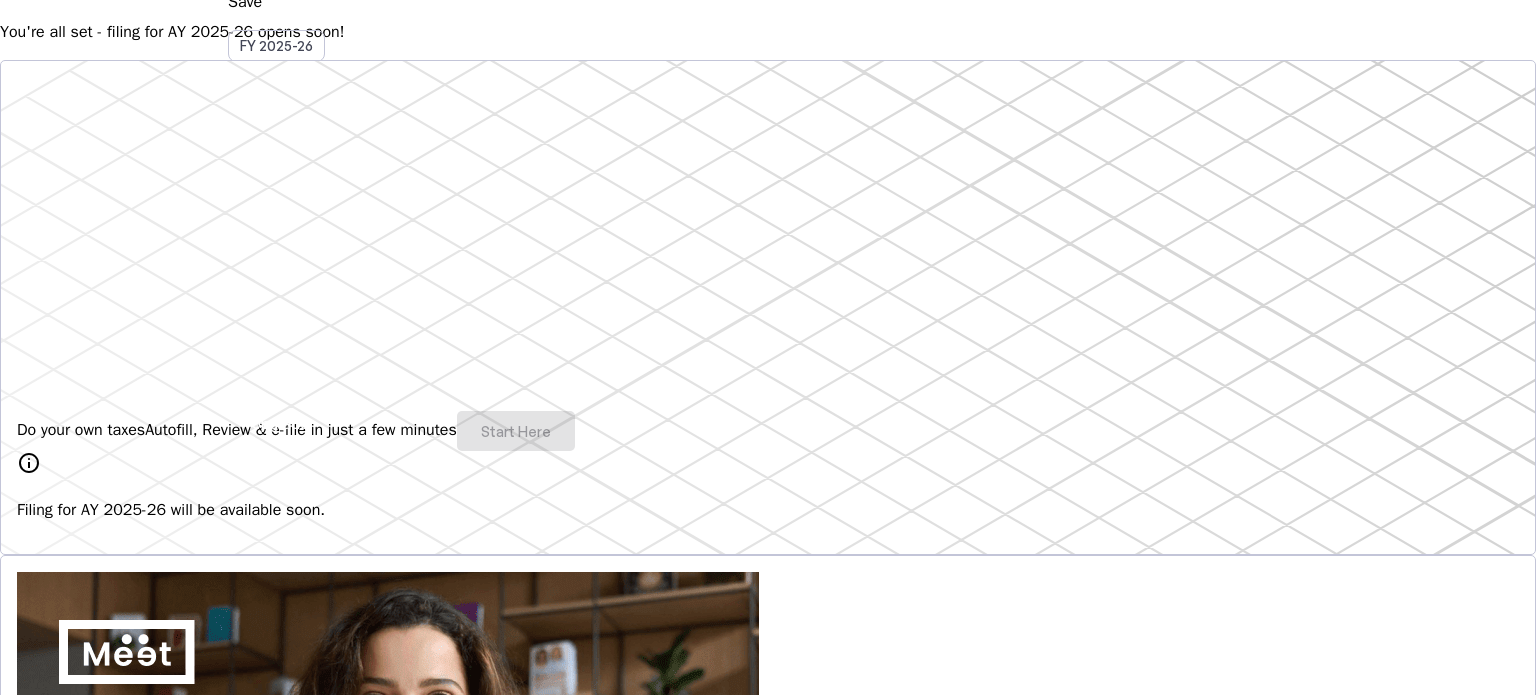 click on "Do your own taxes   Autofill, Review & e-file in just a few minutes   Start Here" at bounding box center [768, 431] 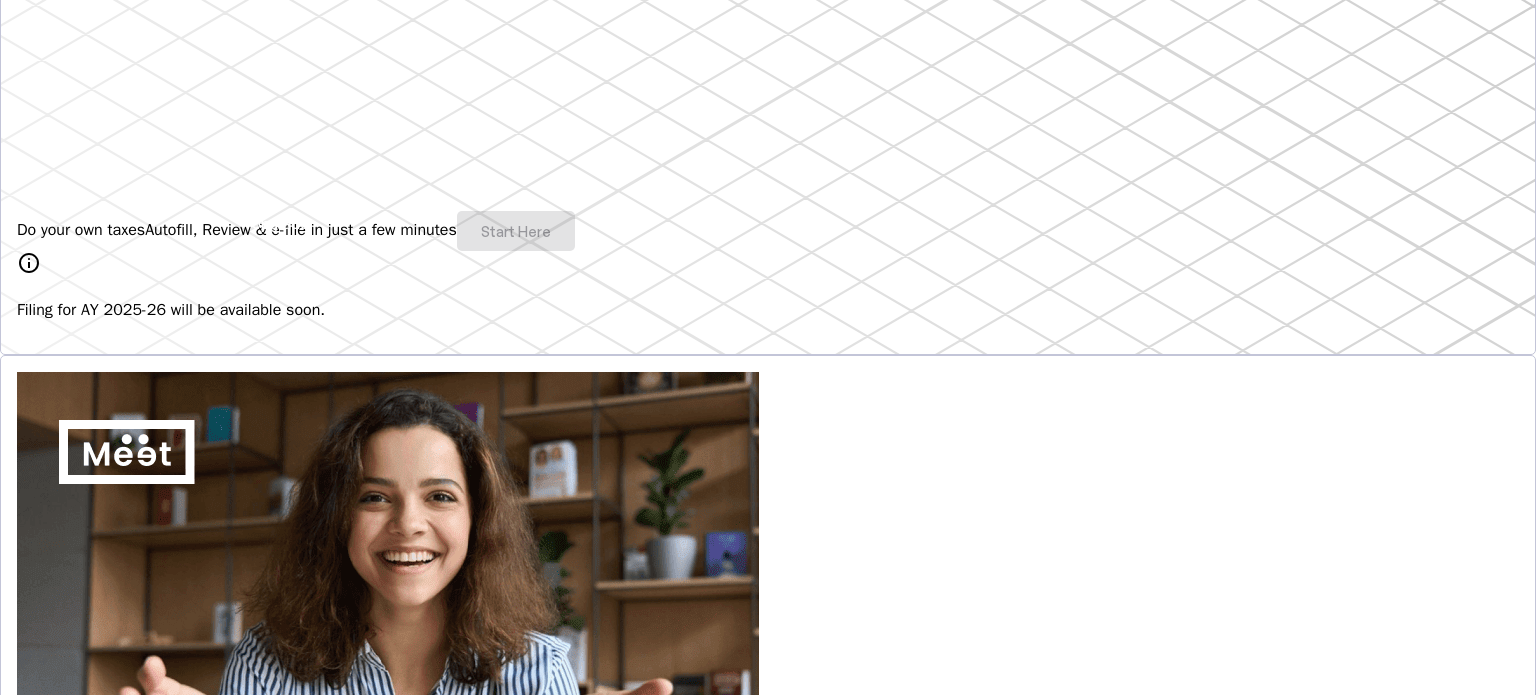 scroll, scrollTop: 0, scrollLeft: 0, axis: both 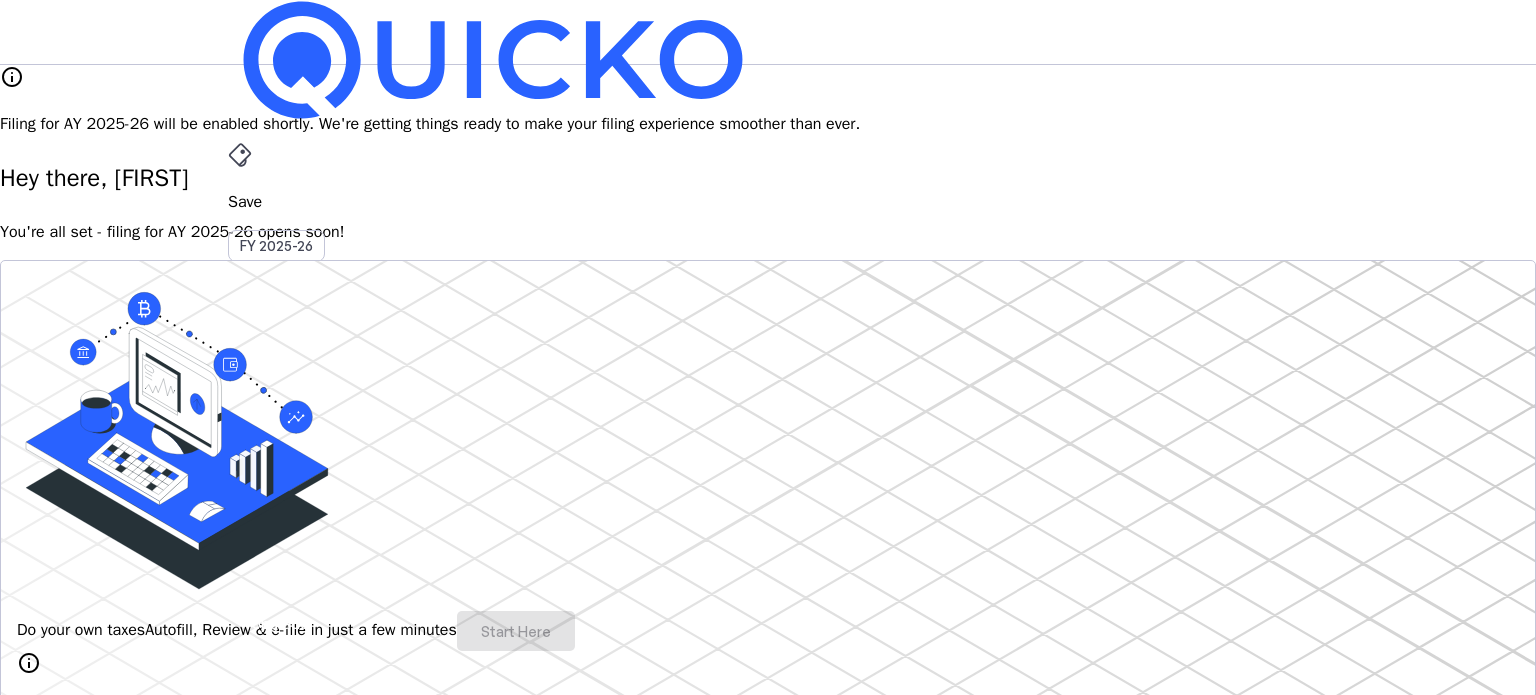 click on "Filing for AY 2025-26 will be enabled shortly. We're getting things ready to make your filing experience smoother than ever." at bounding box center (768, 124) 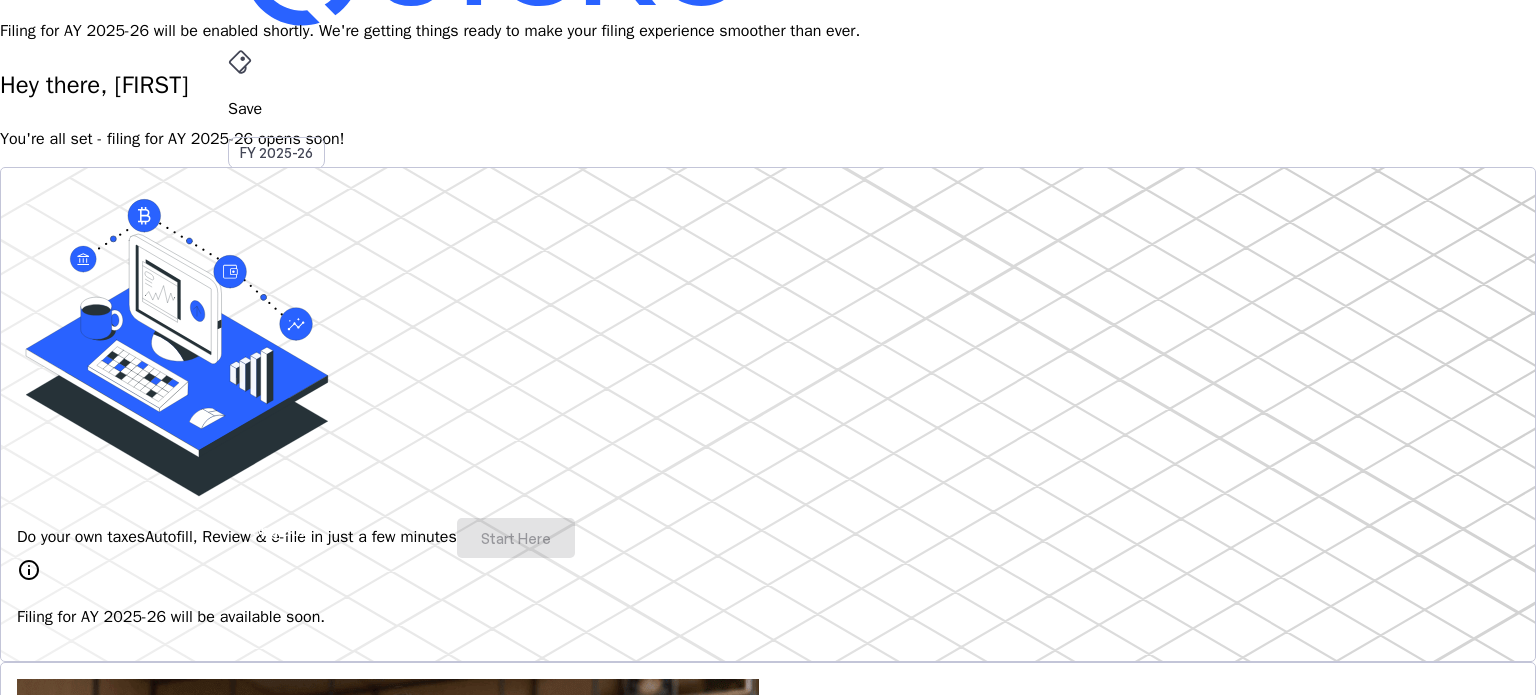 scroll, scrollTop: 0, scrollLeft: 0, axis: both 